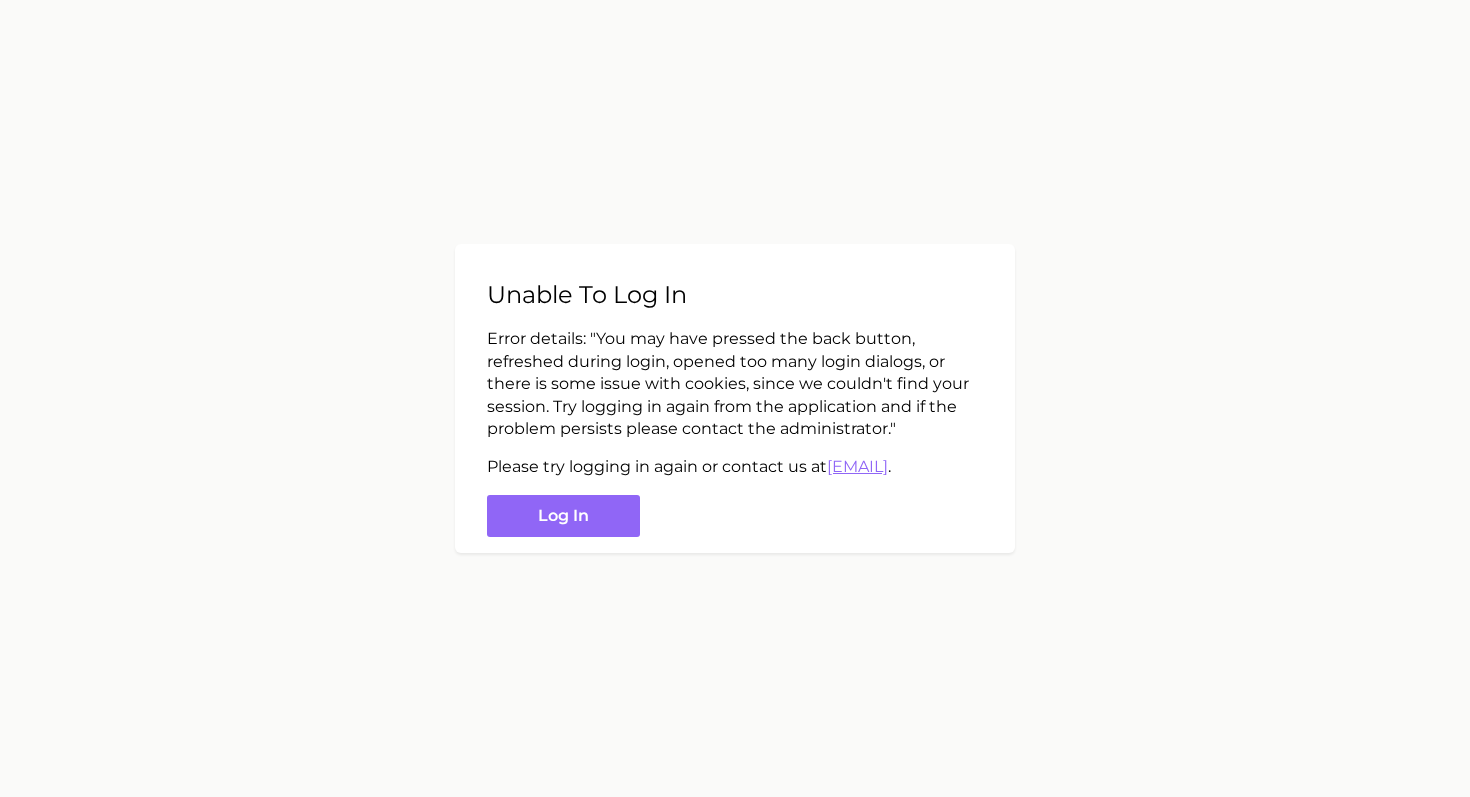 scroll, scrollTop: 0, scrollLeft: 0, axis: both 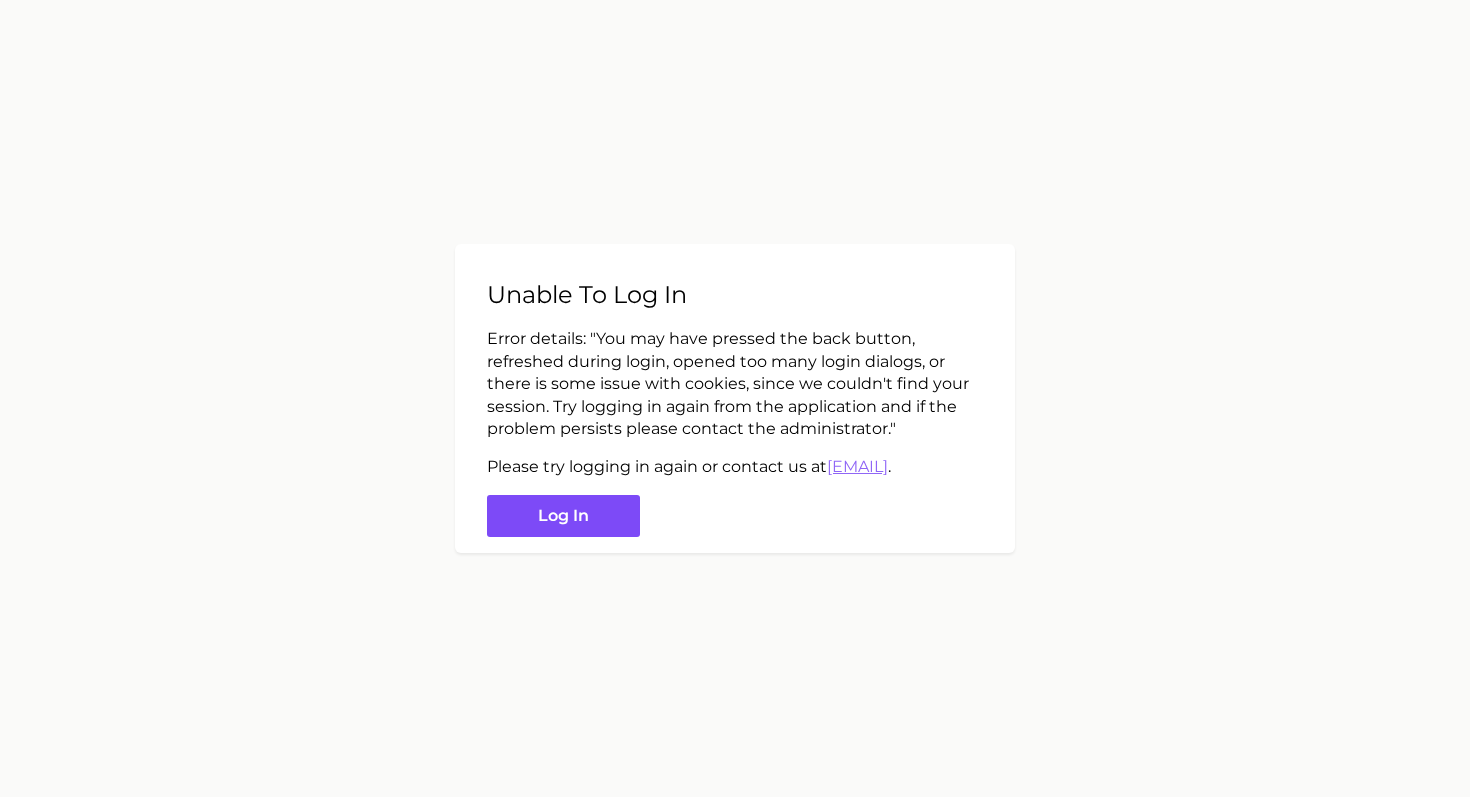 click on "Log in" at bounding box center [563, 516] 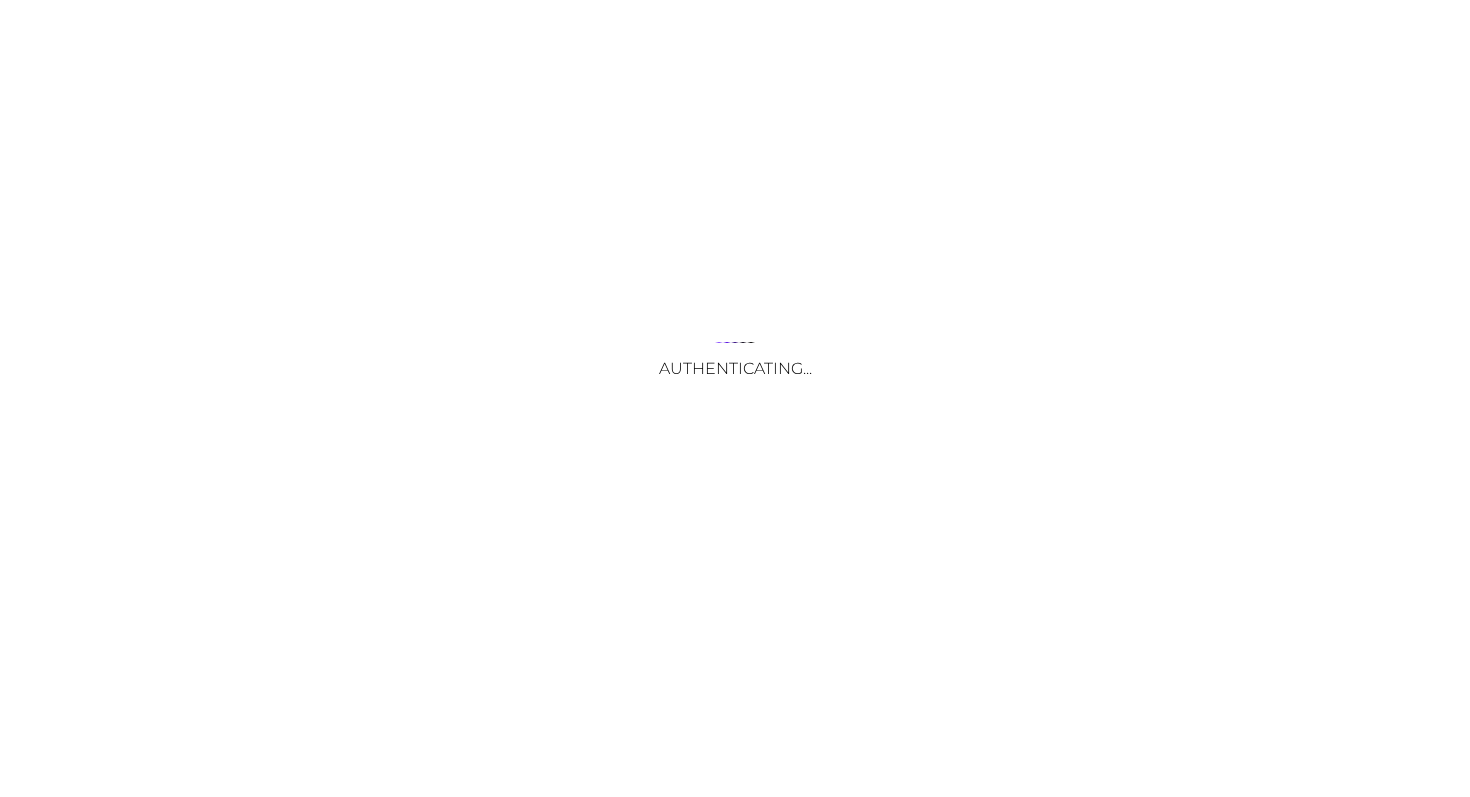 scroll, scrollTop: 0, scrollLeft: 0, axis: both 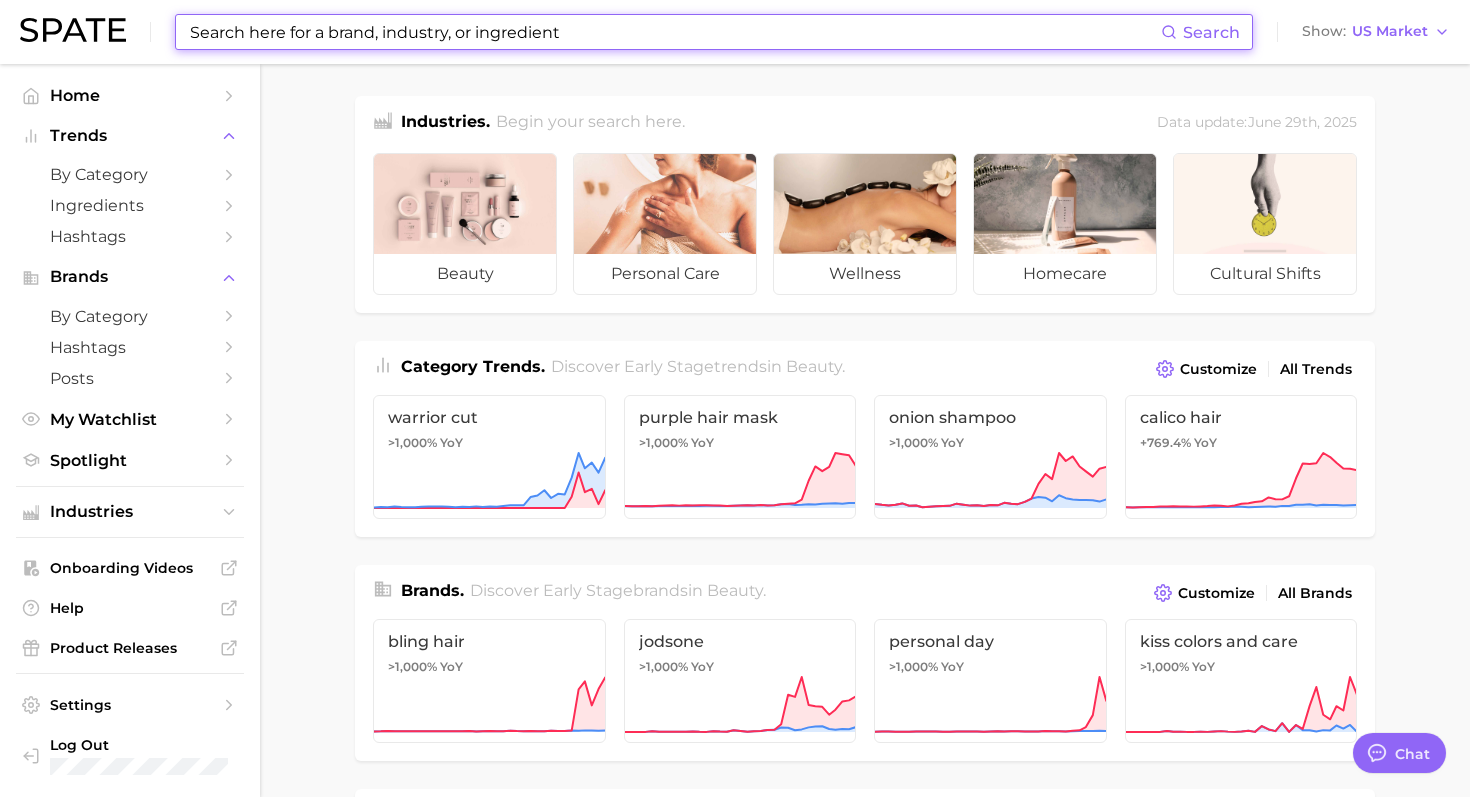 click at bounding box center [674, 32] 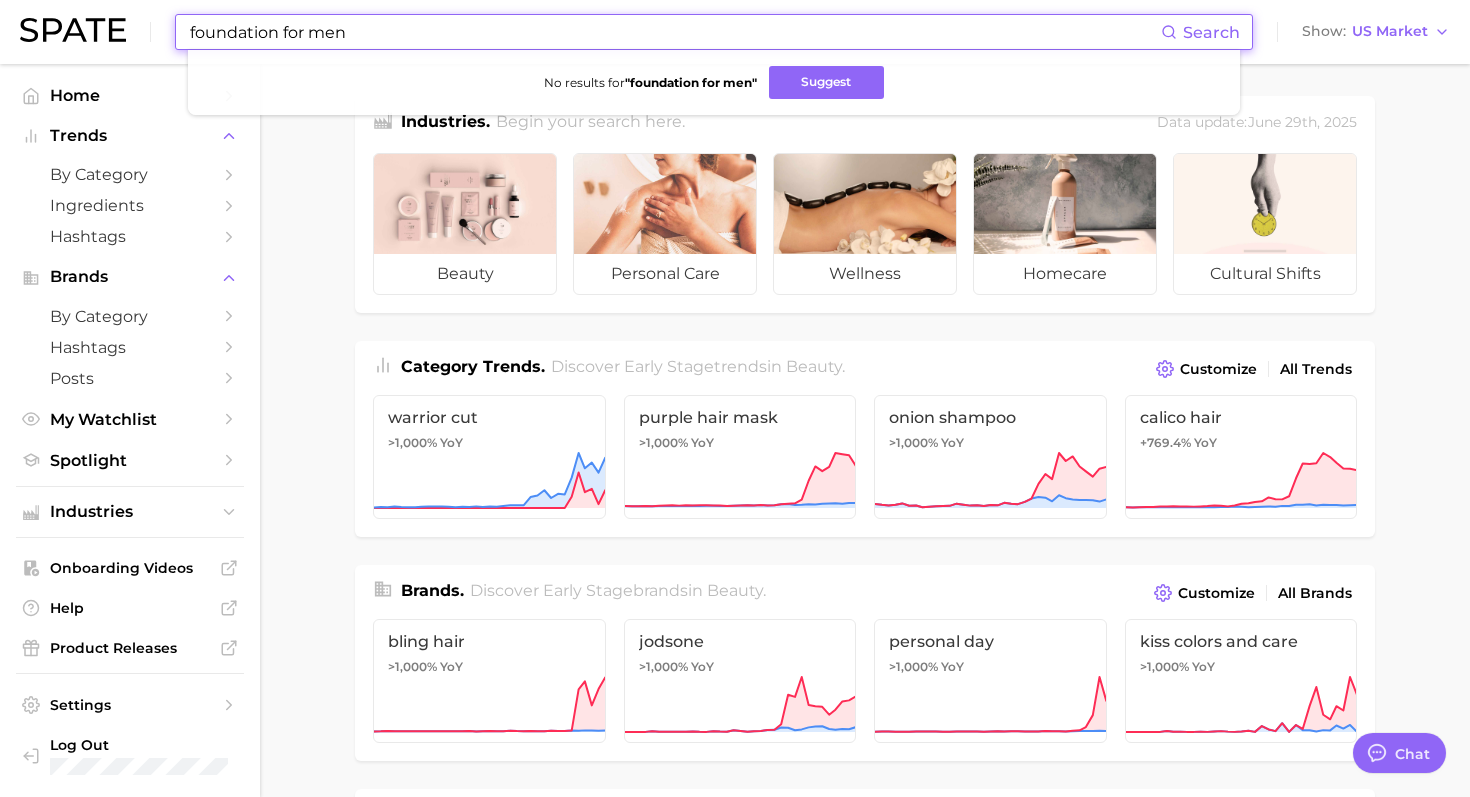 click on "foundation for men" at bounding box center (674, 32) 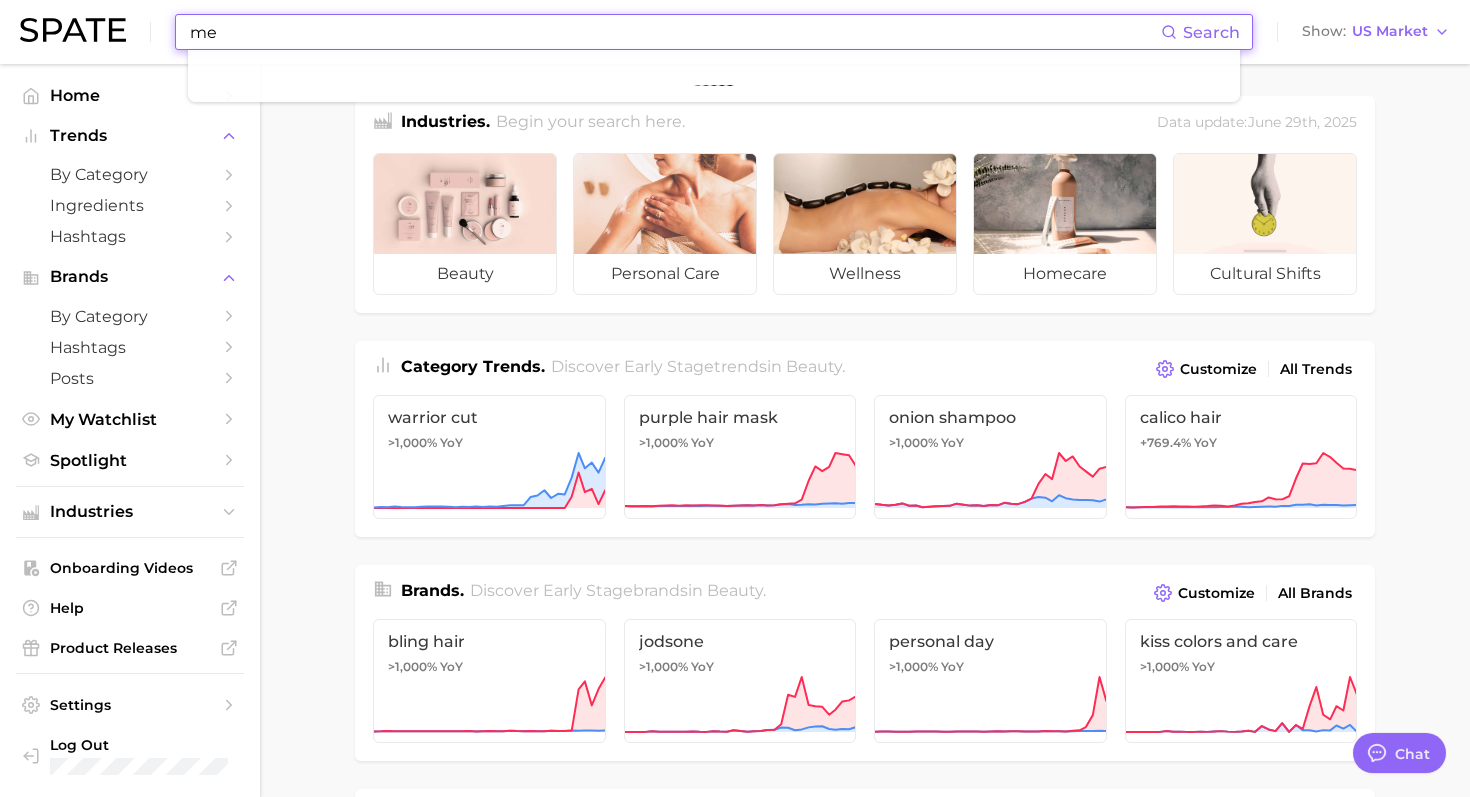type on "m" 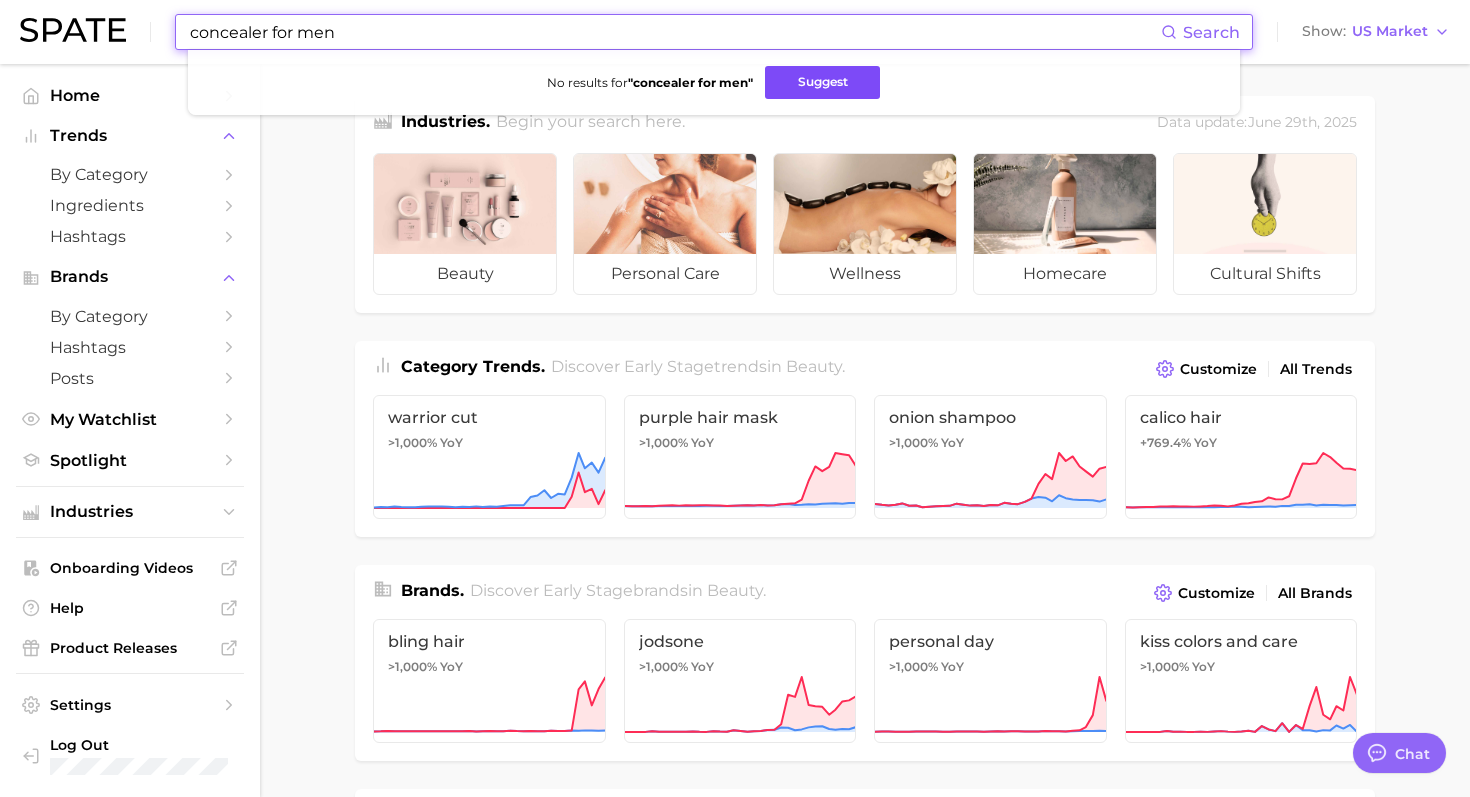 type on "concealer for men" 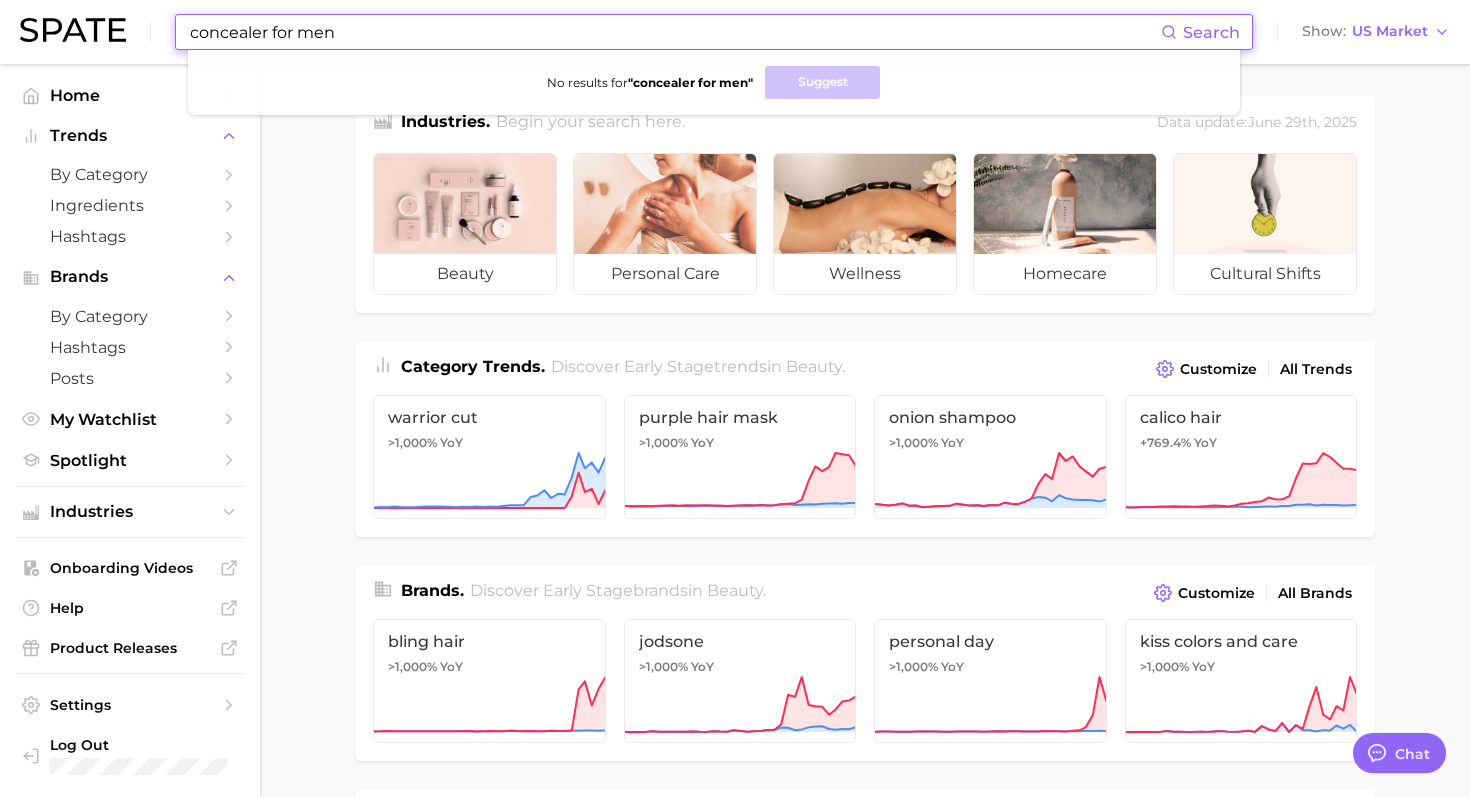 click on "concealer for men" at bounding box center (674, 32) 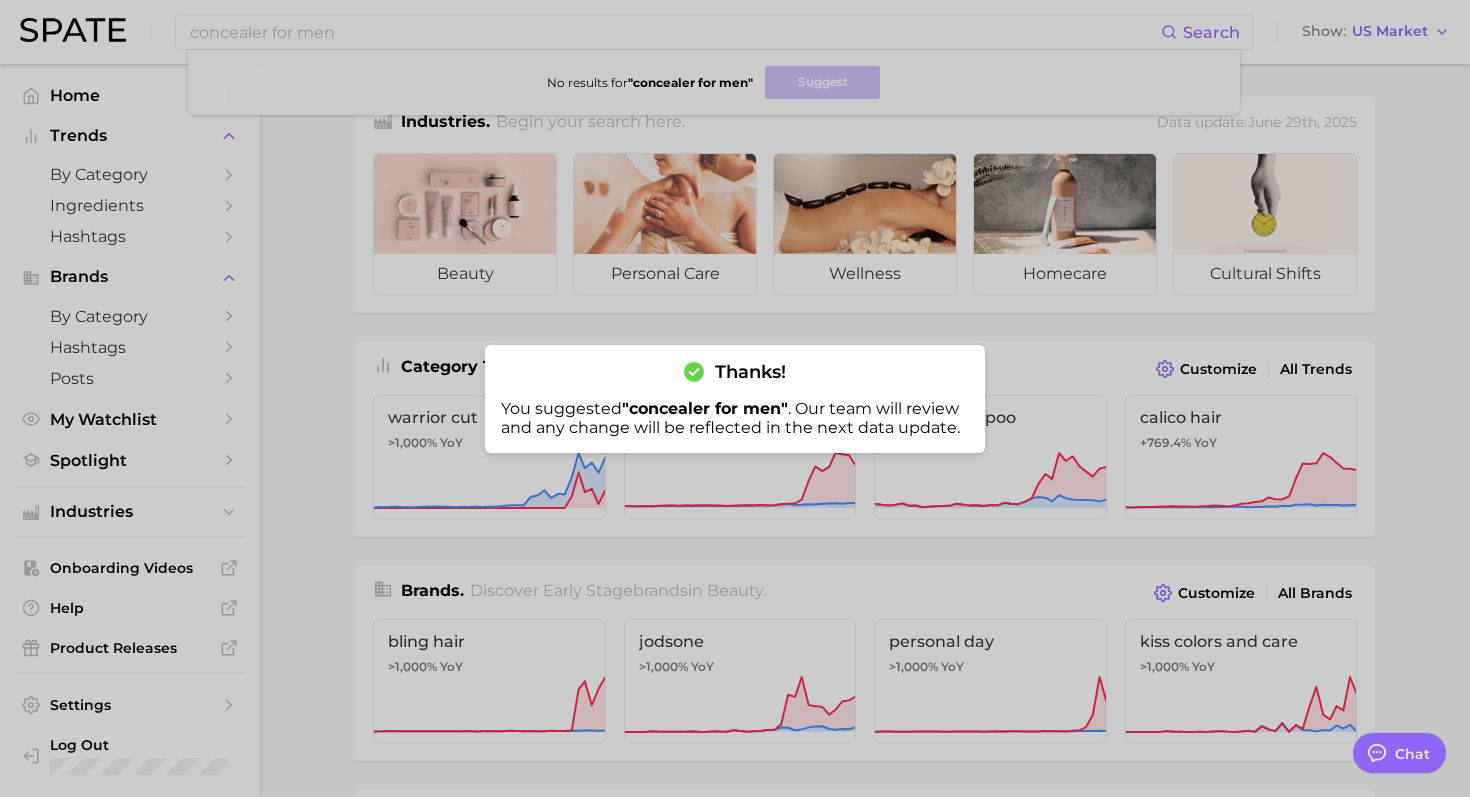 click at bounding box center [735, 398] 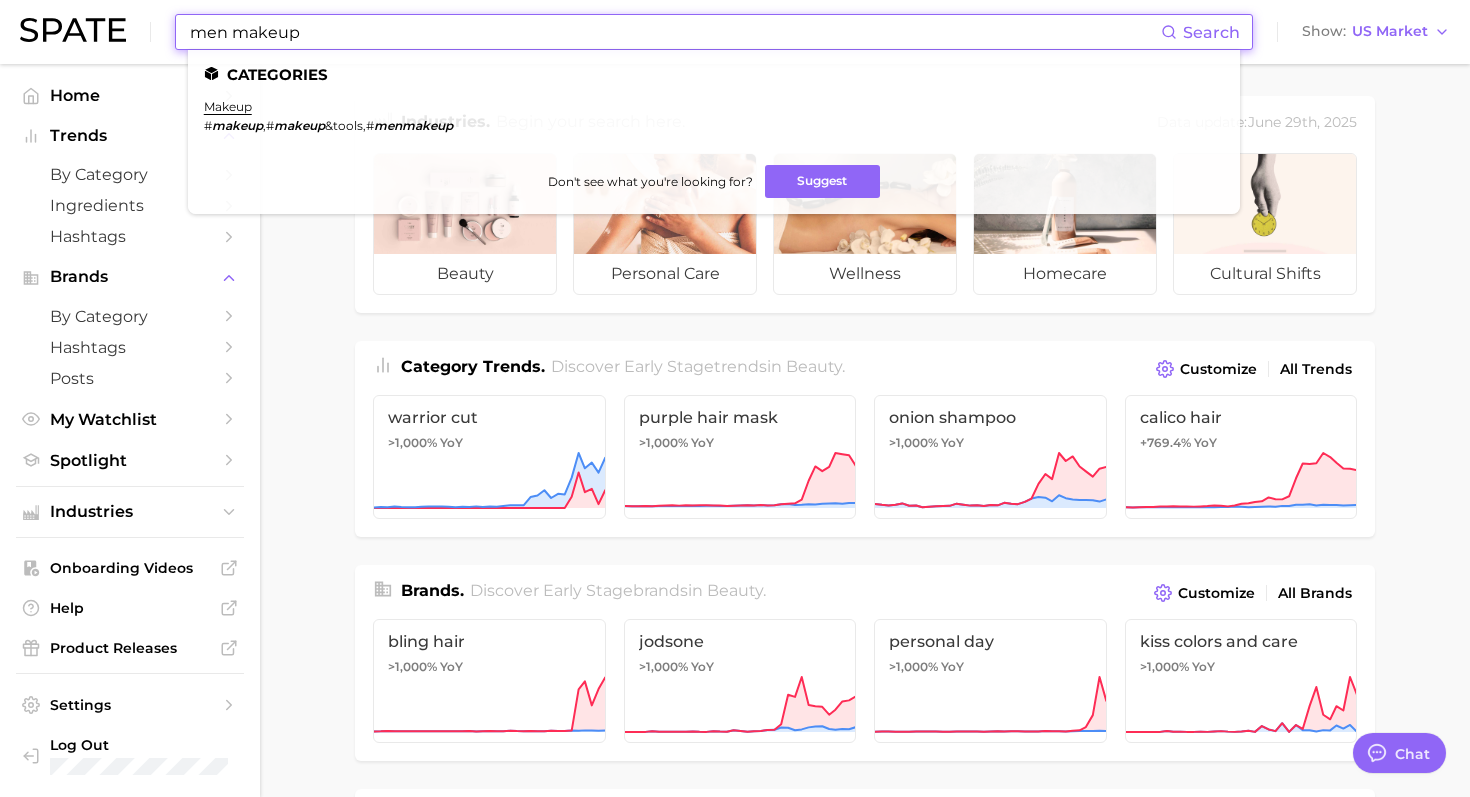 click on "men makeup" at bounding box center (674, 32) 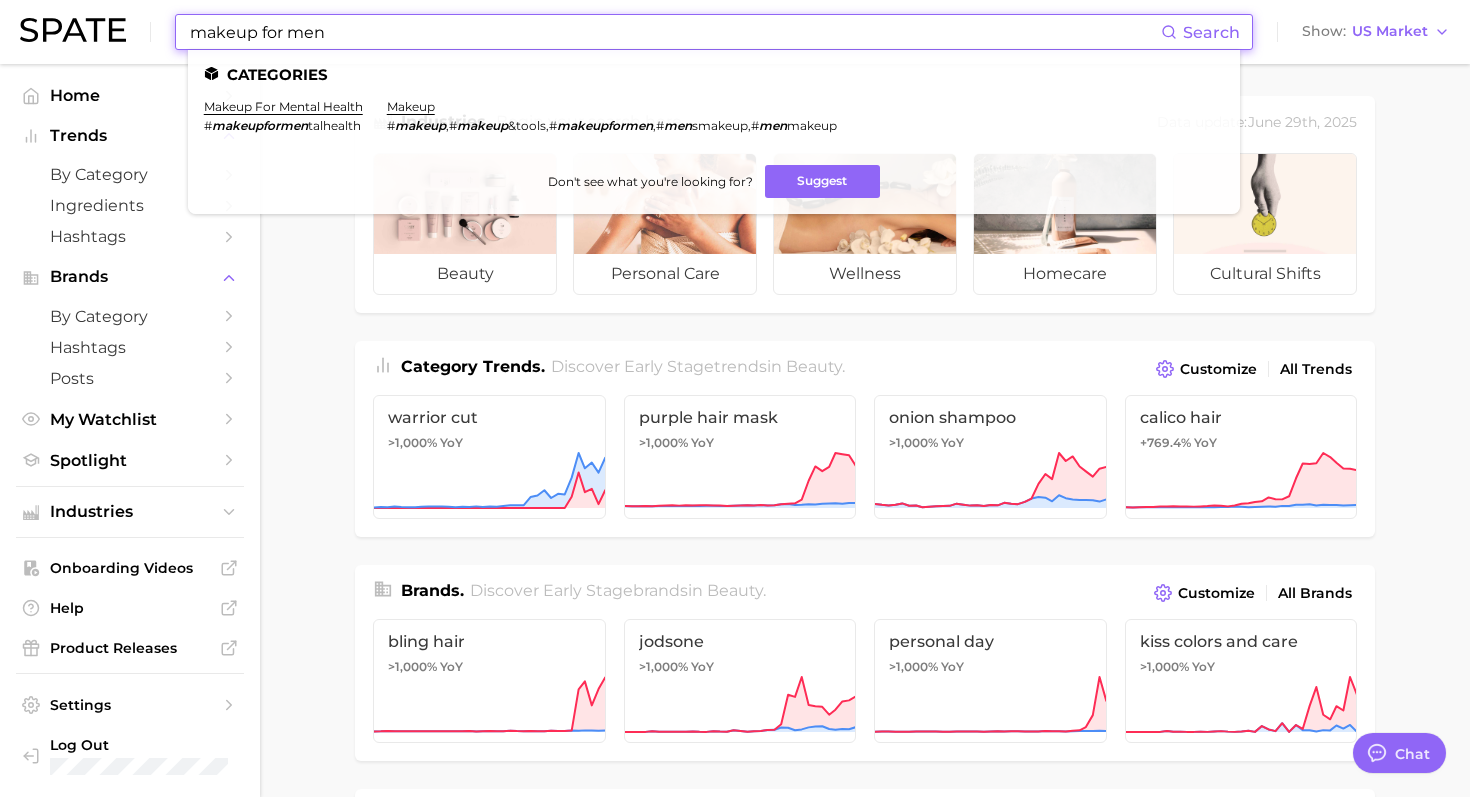 type on "makeup for men" 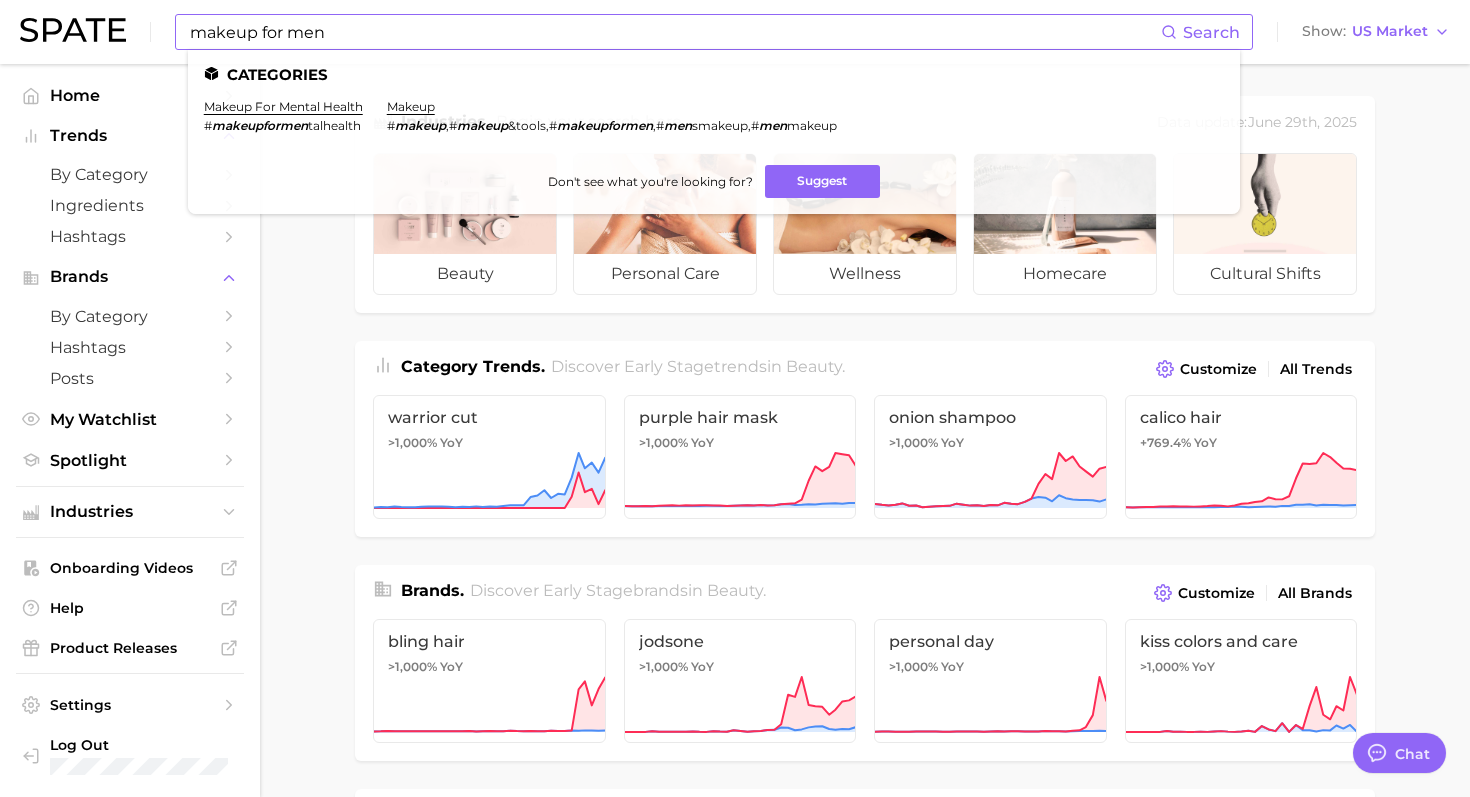 click on "smakeup" at bounding box center (720, 125) 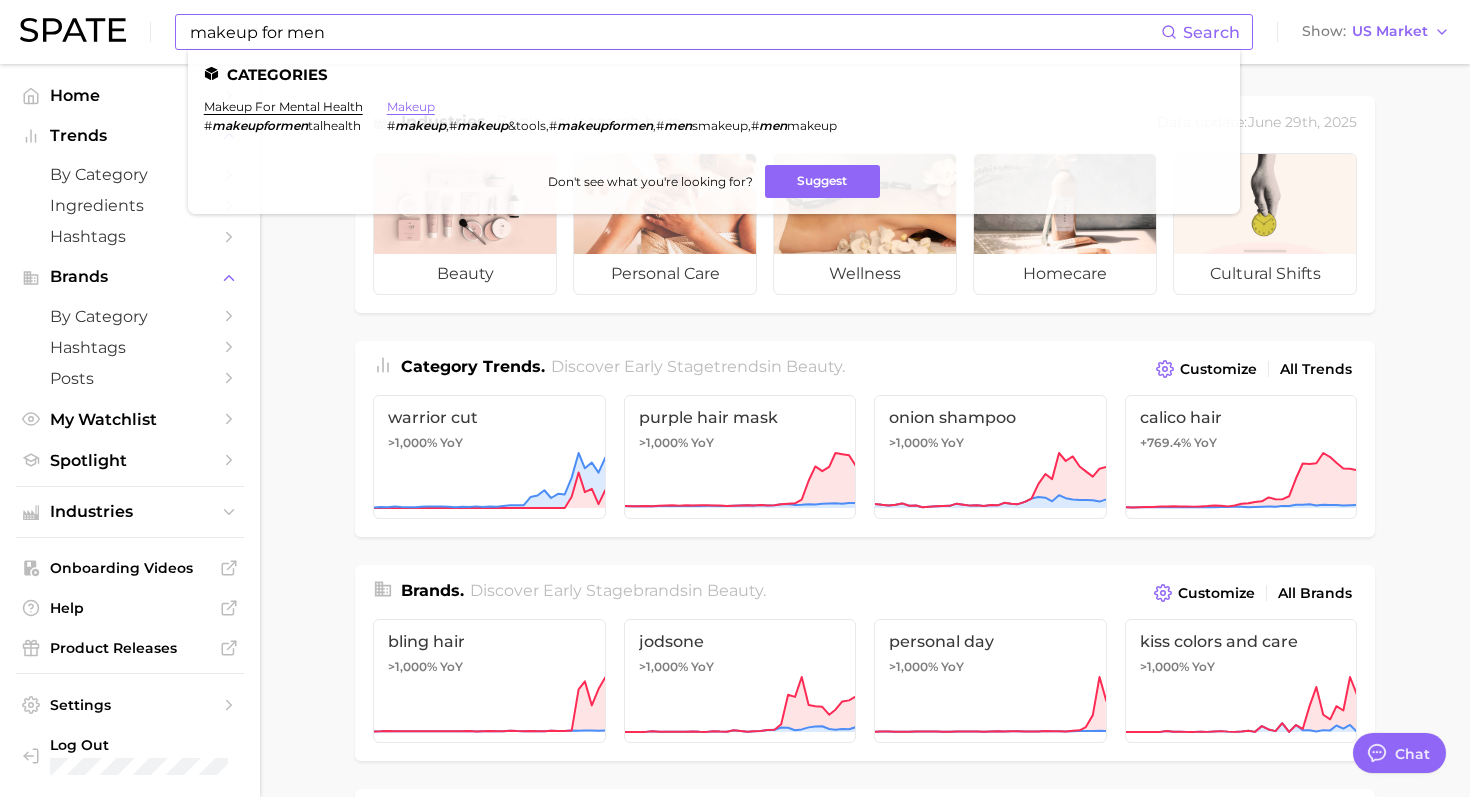click on "makeup" at bounding box center (411, 106) 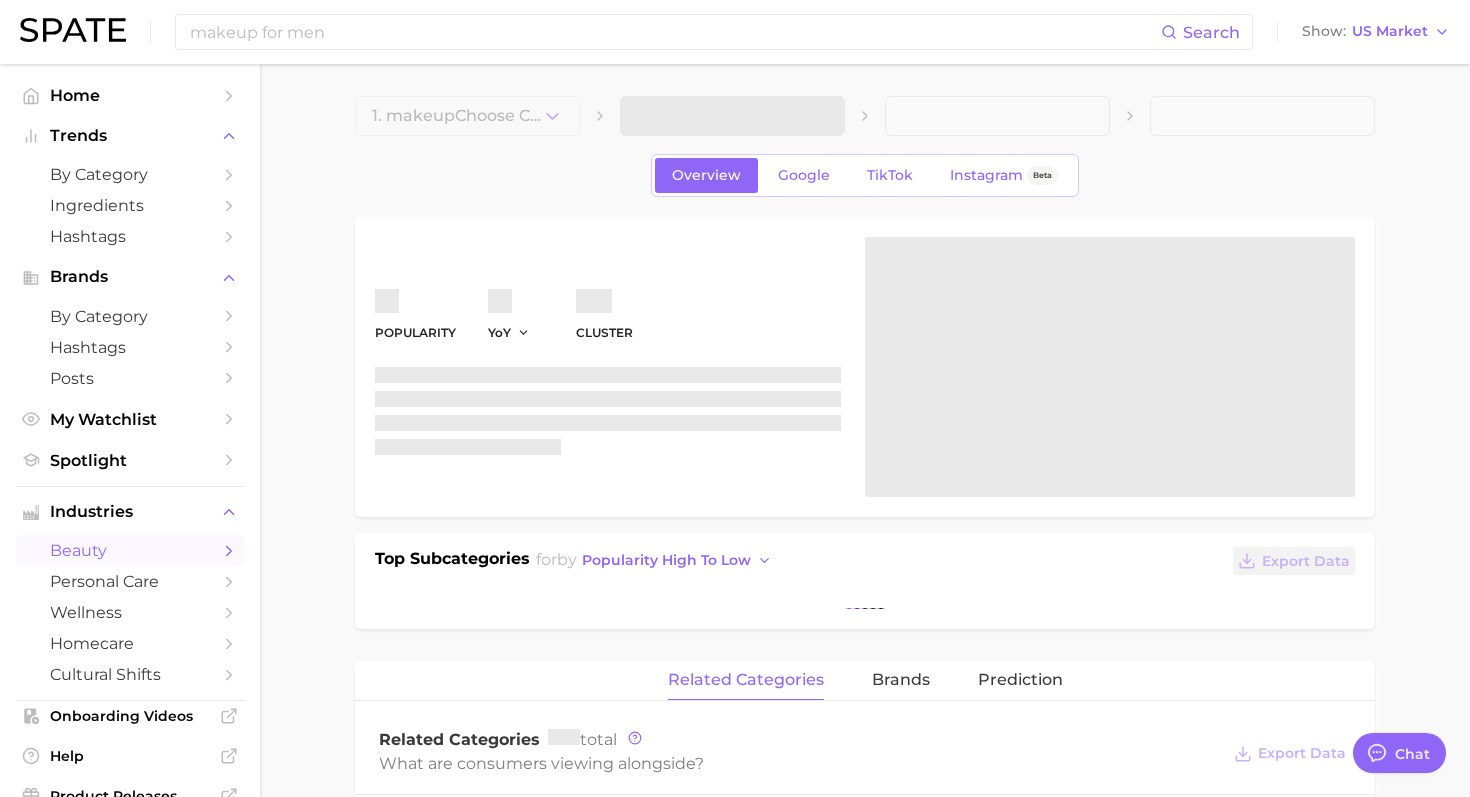type on "x" 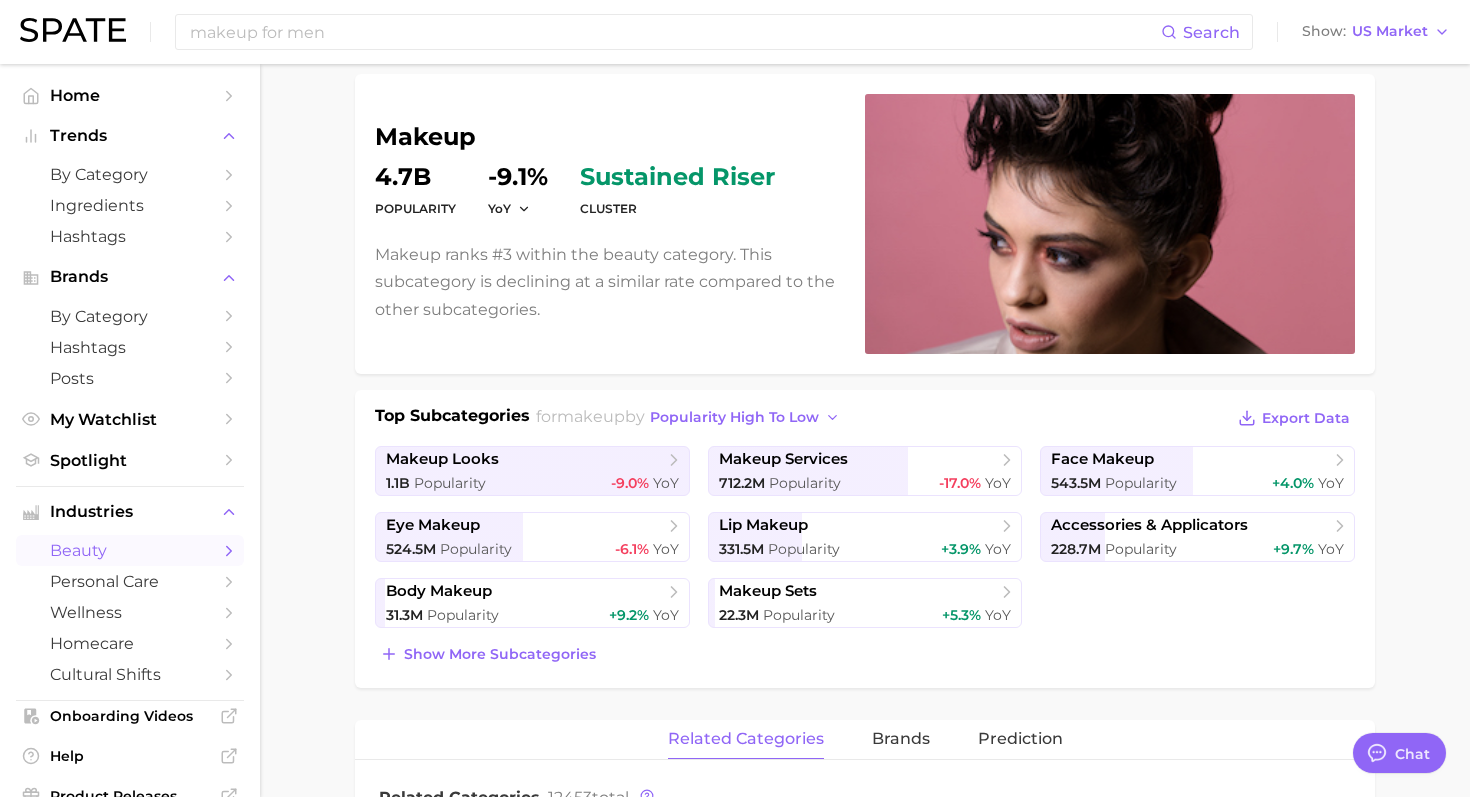 scroll, scrollTop: 195, scrollLeft: 0, axis: vertical 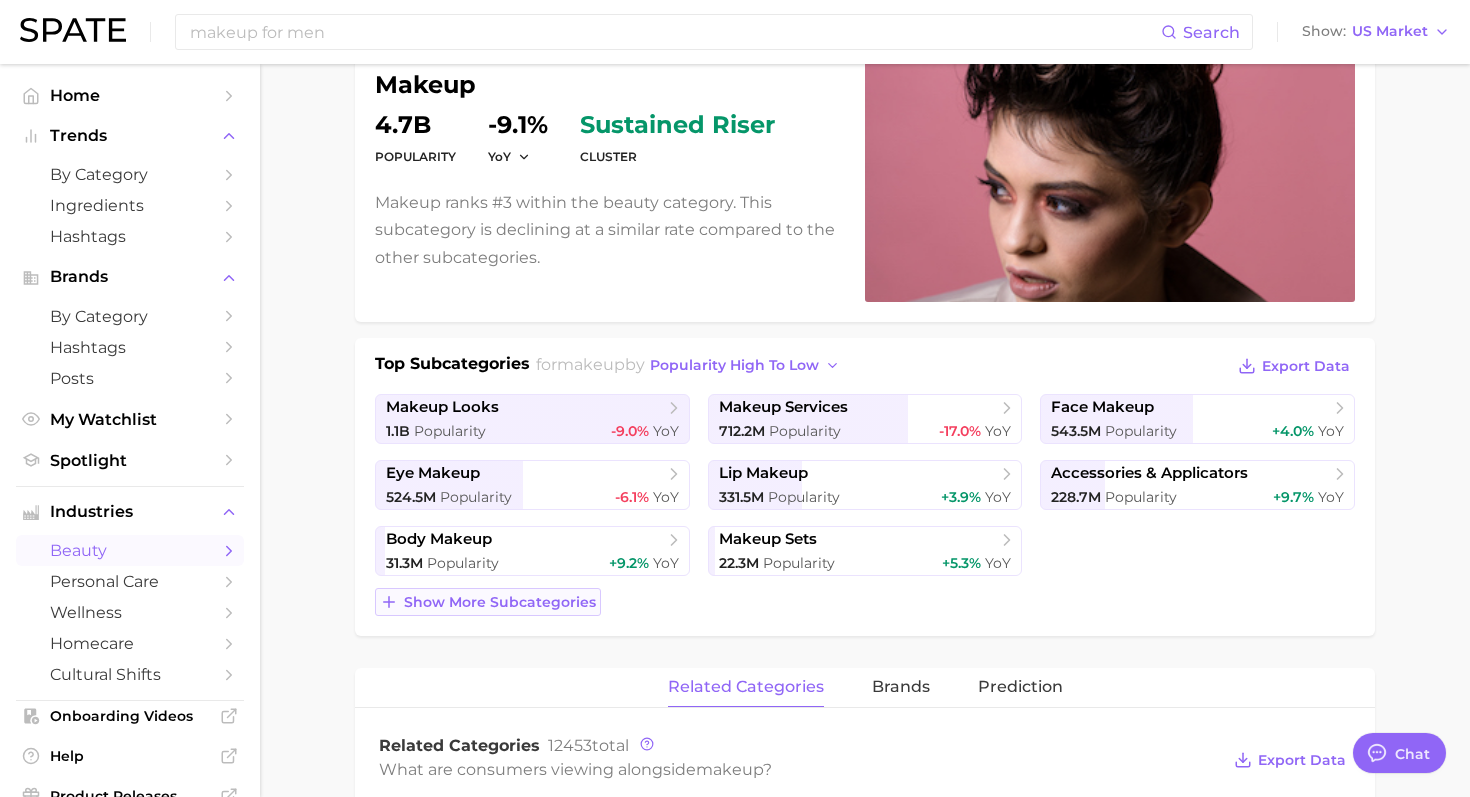 click on "Show more subcategories" at bounding box center [500, 602] 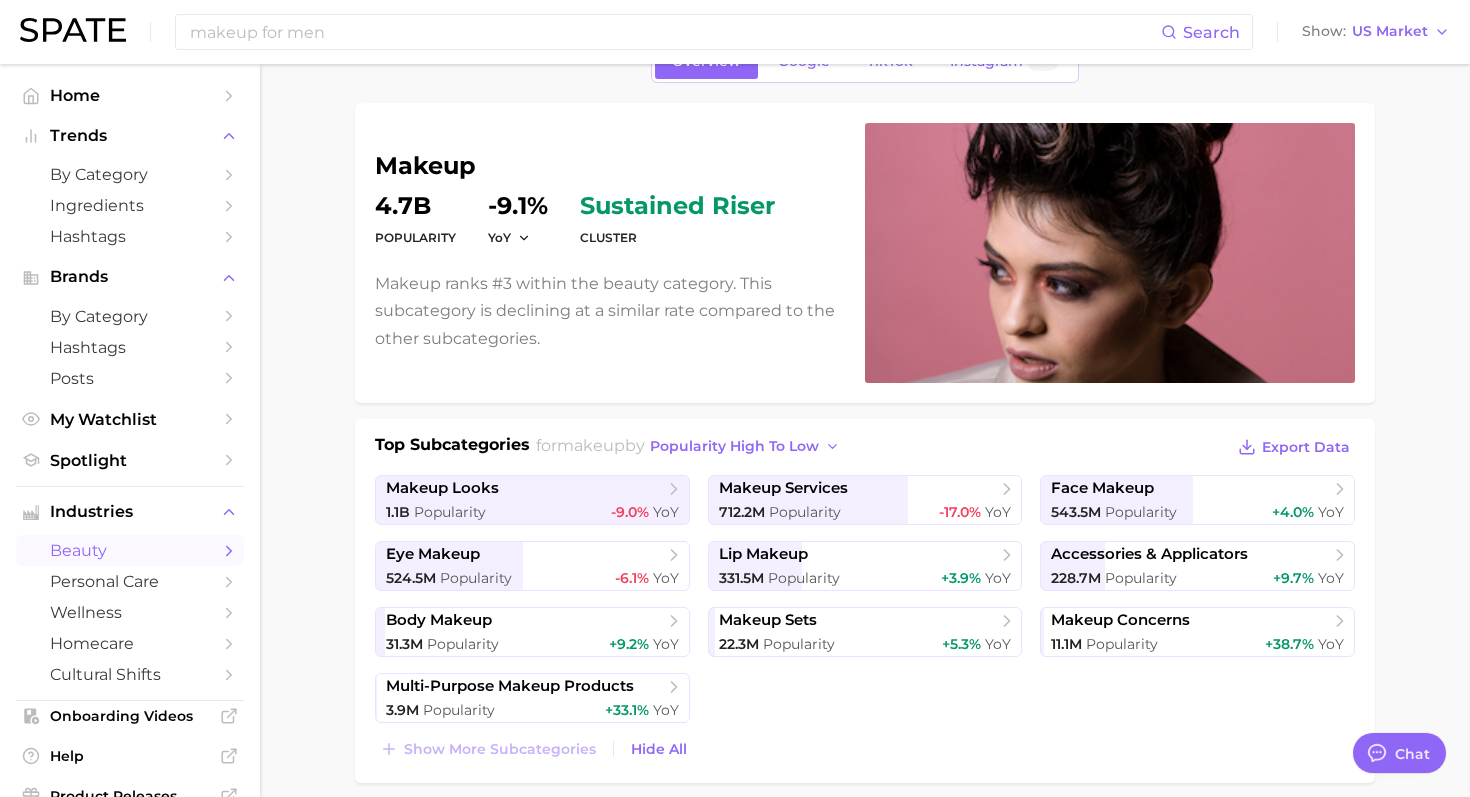 scroll, scrollTop: 0, scrollLeft: 0, axis: both 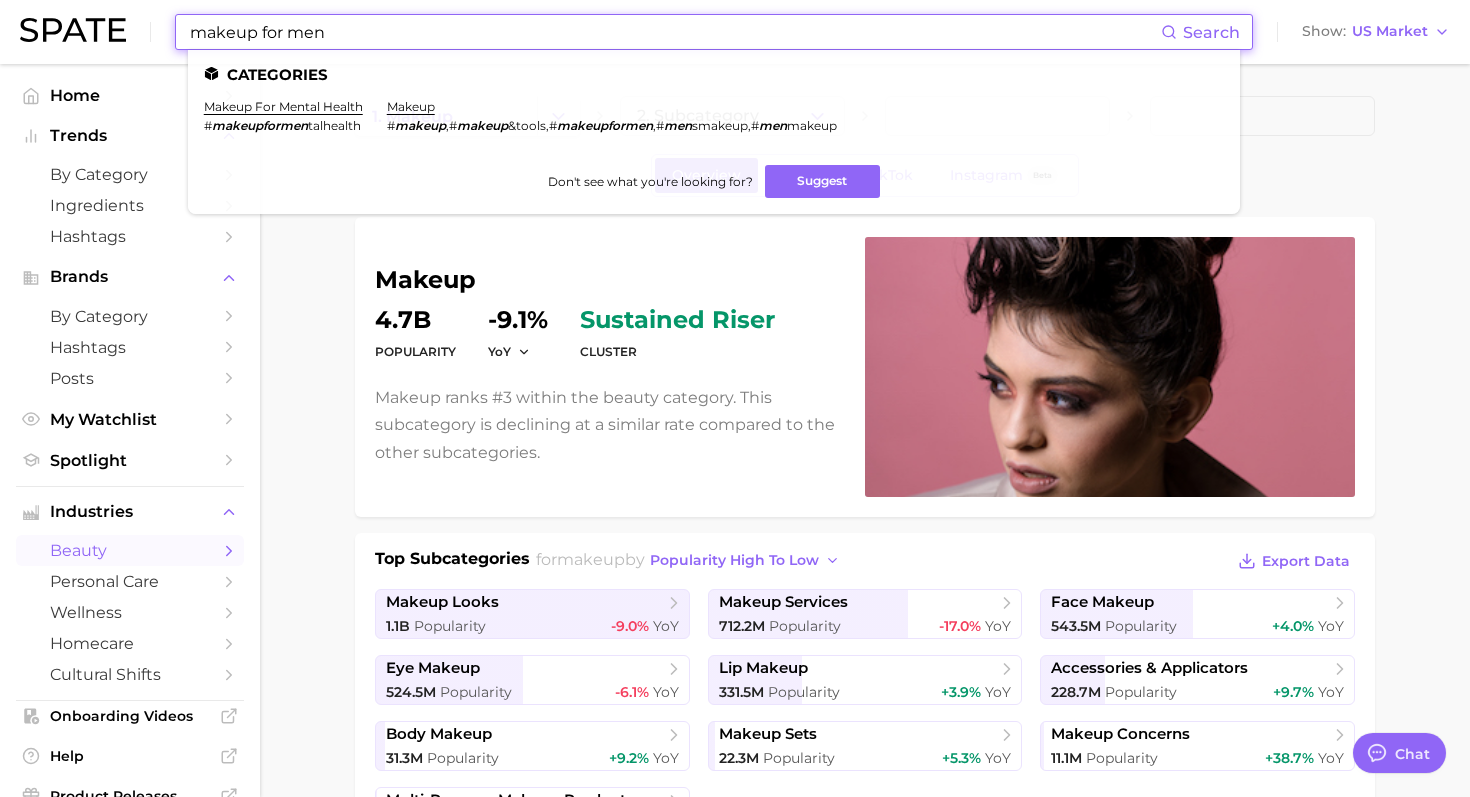 click on "makeup for men" at bounding box center [674, 32] 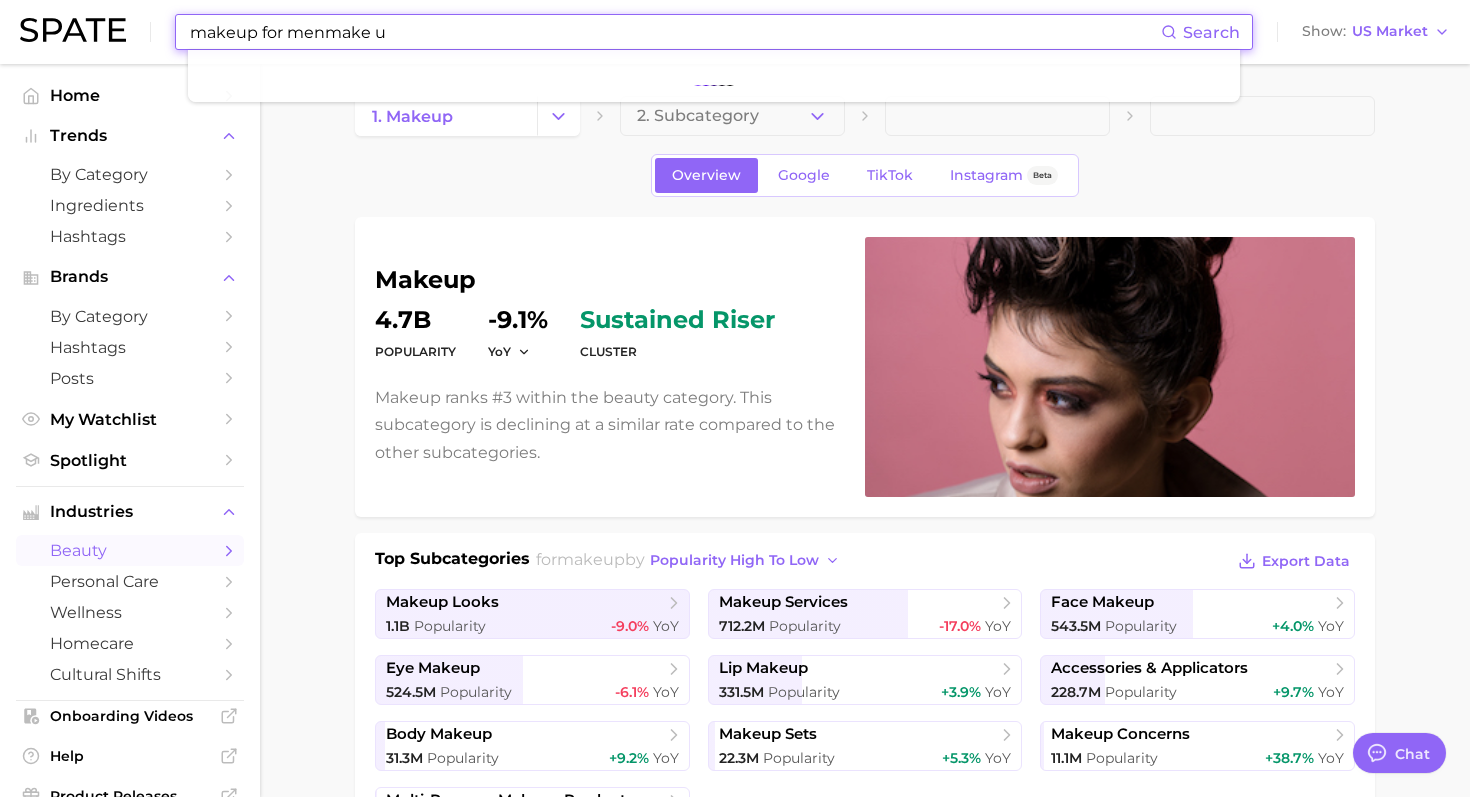 type on "makeup for menmake up" 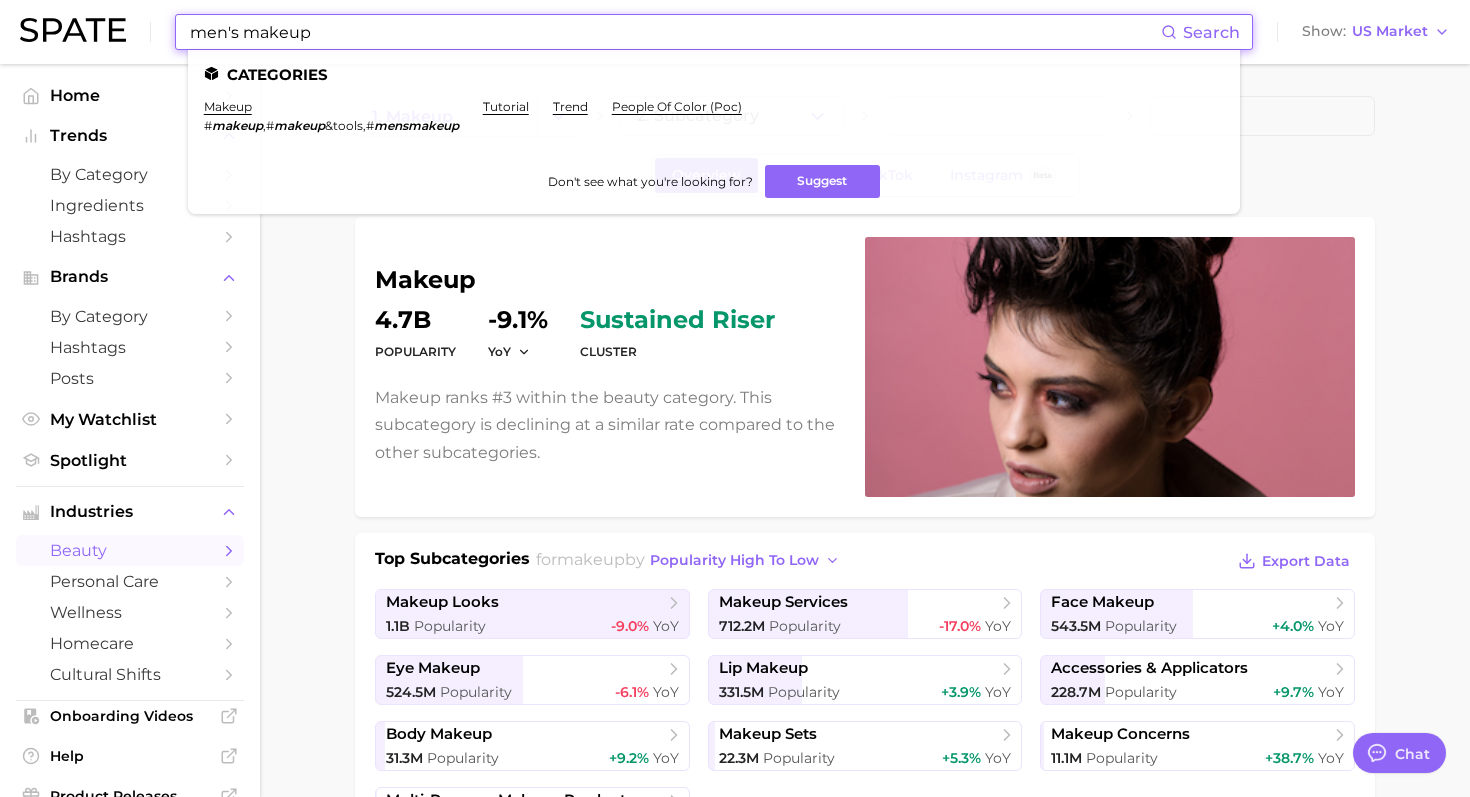 click on "men's makeup" at bounding box center (674, 32) 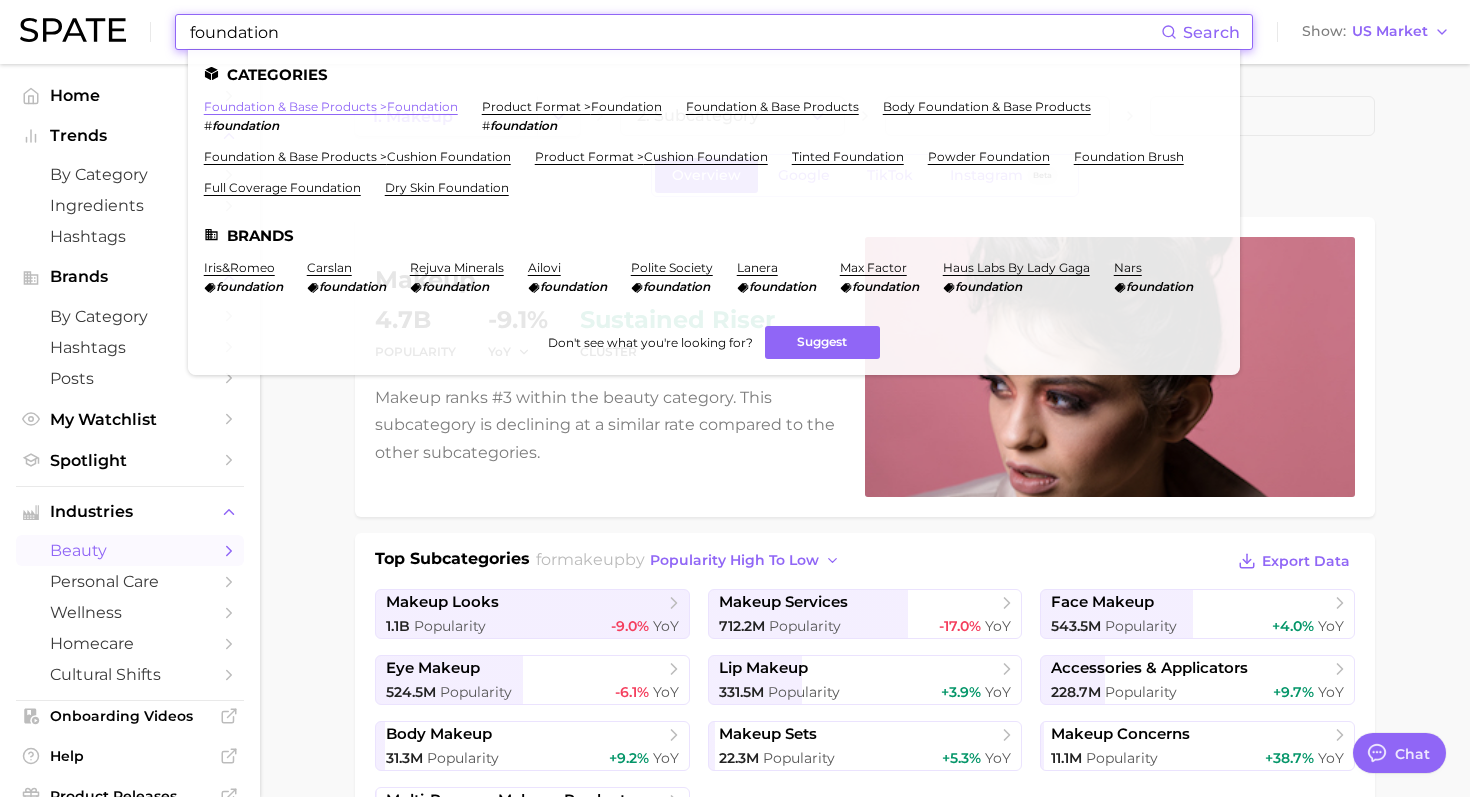 type on "foundation" 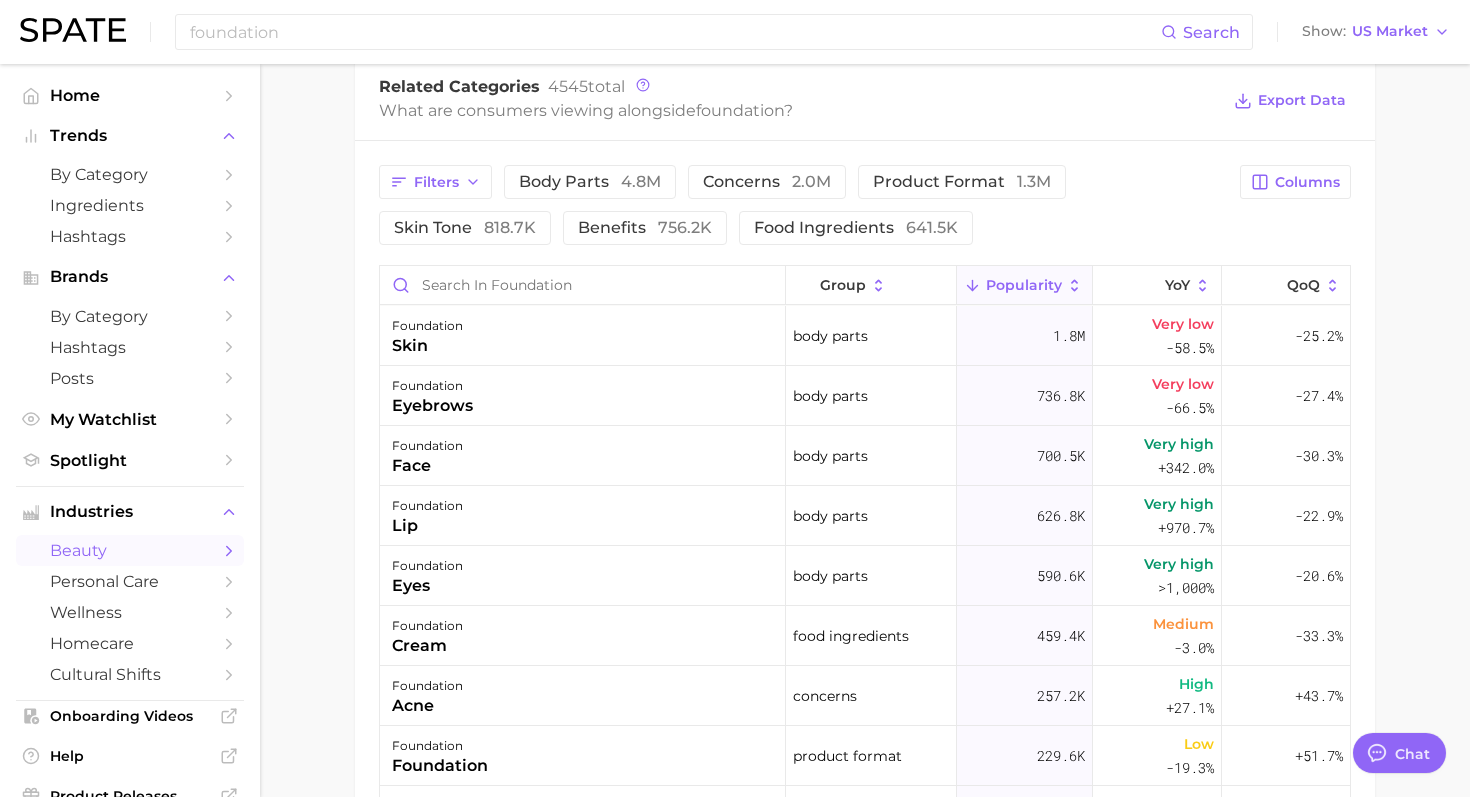 scroll, scrollTop: 987, scrollLeft: 0, axis: vertical 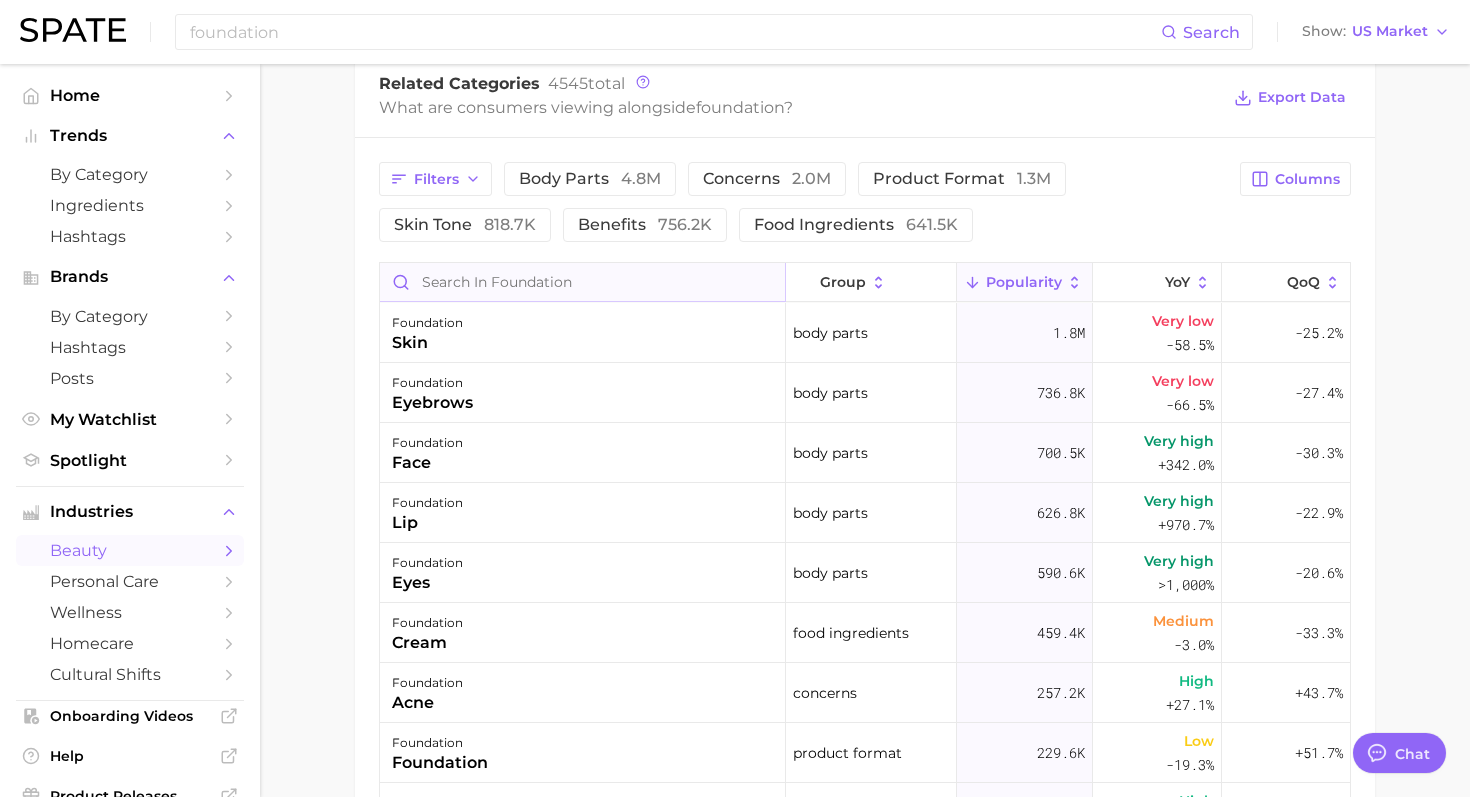 click at bounding box center [582, 282] 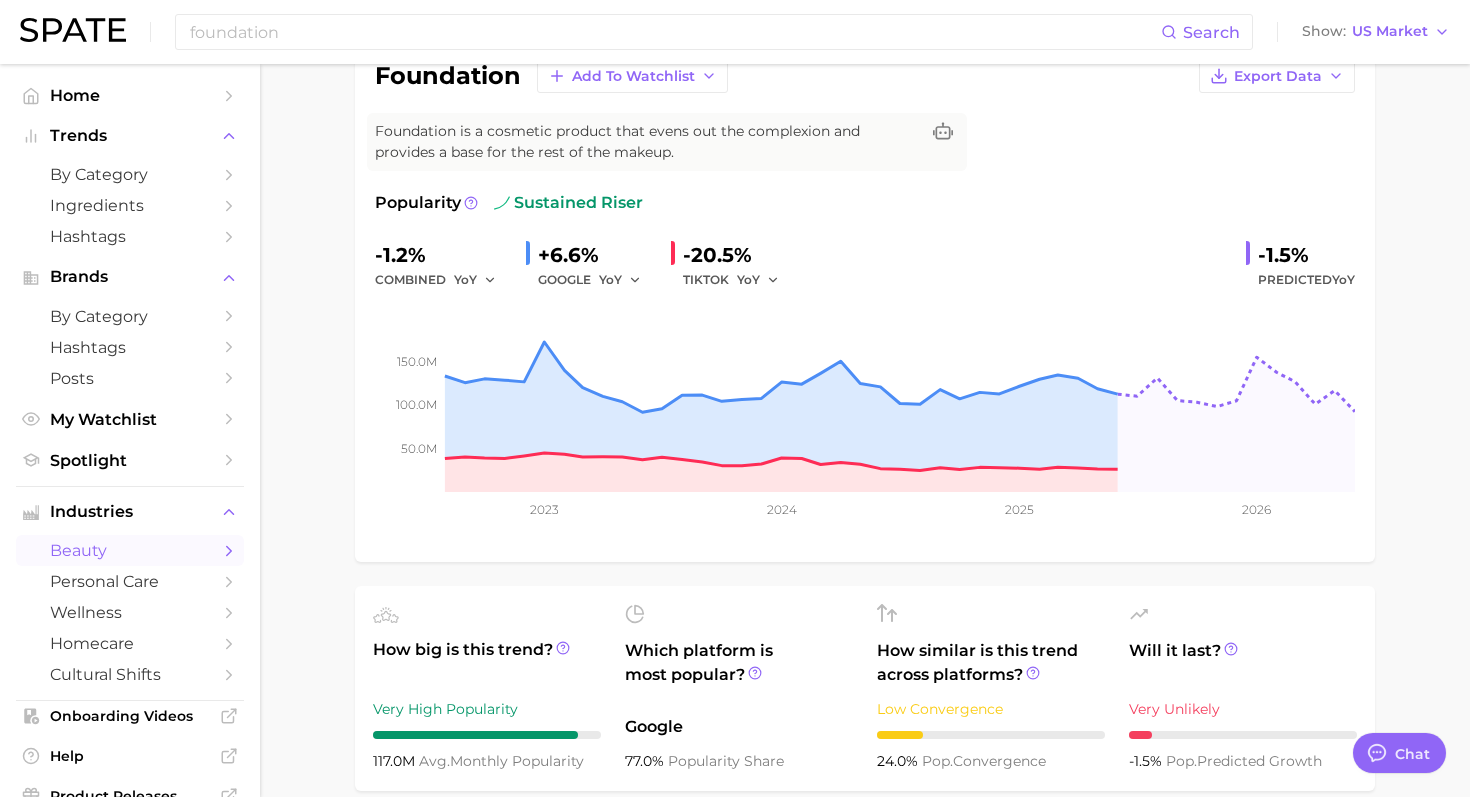 scroll, scrollTop: 0, scrollLeft: 0, axis: both 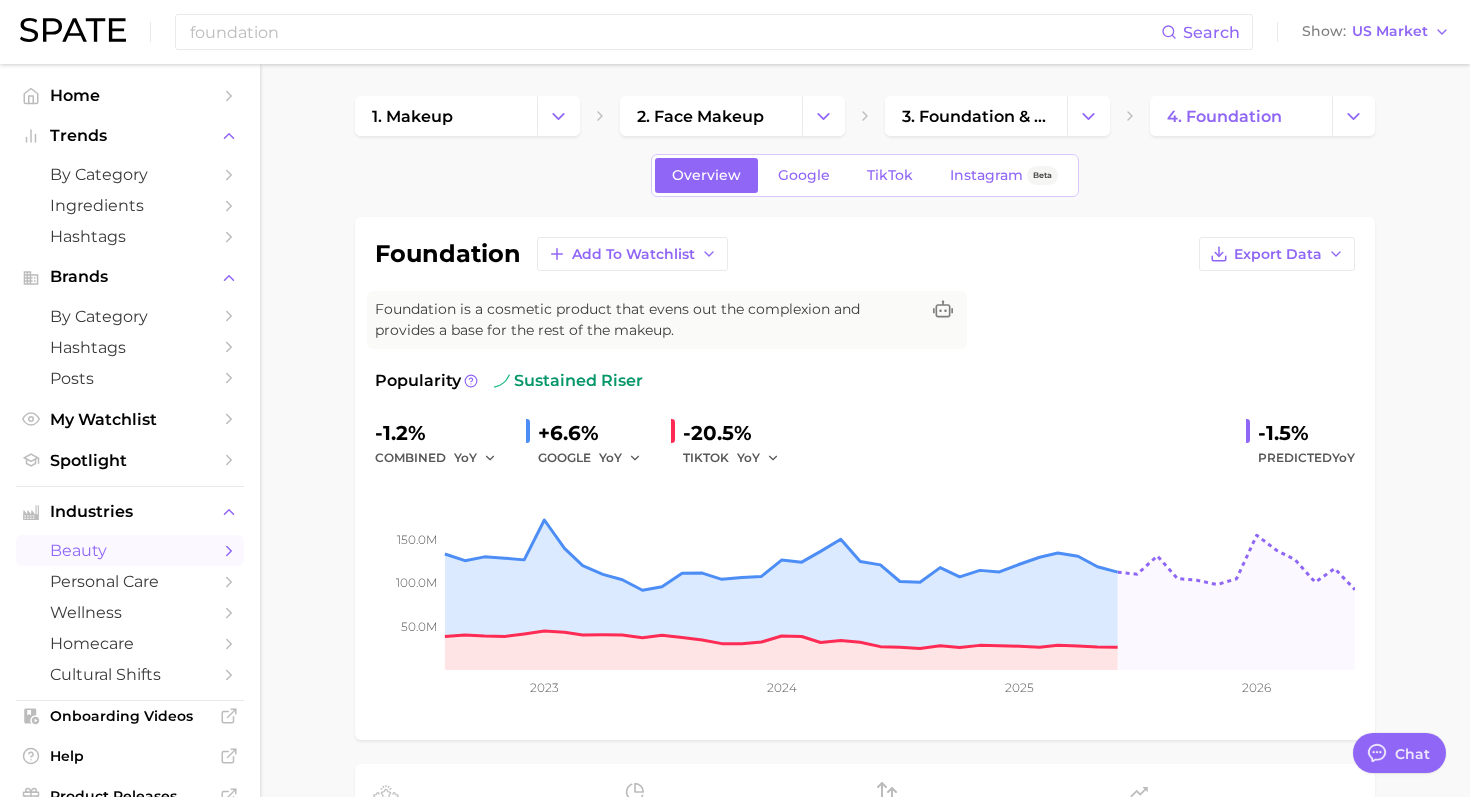 type on "men" 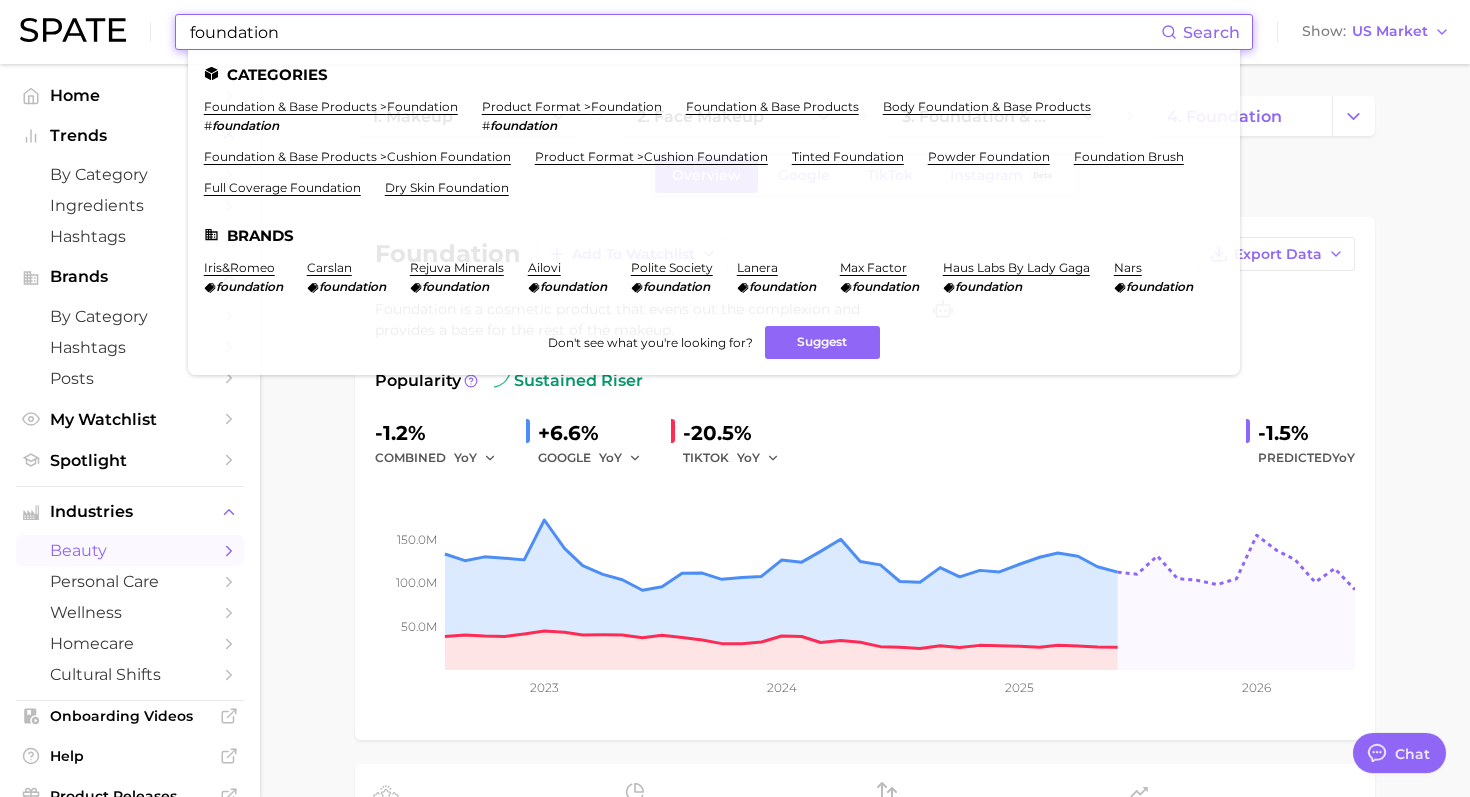 click on "foundation" at bounding box center (674, 32) 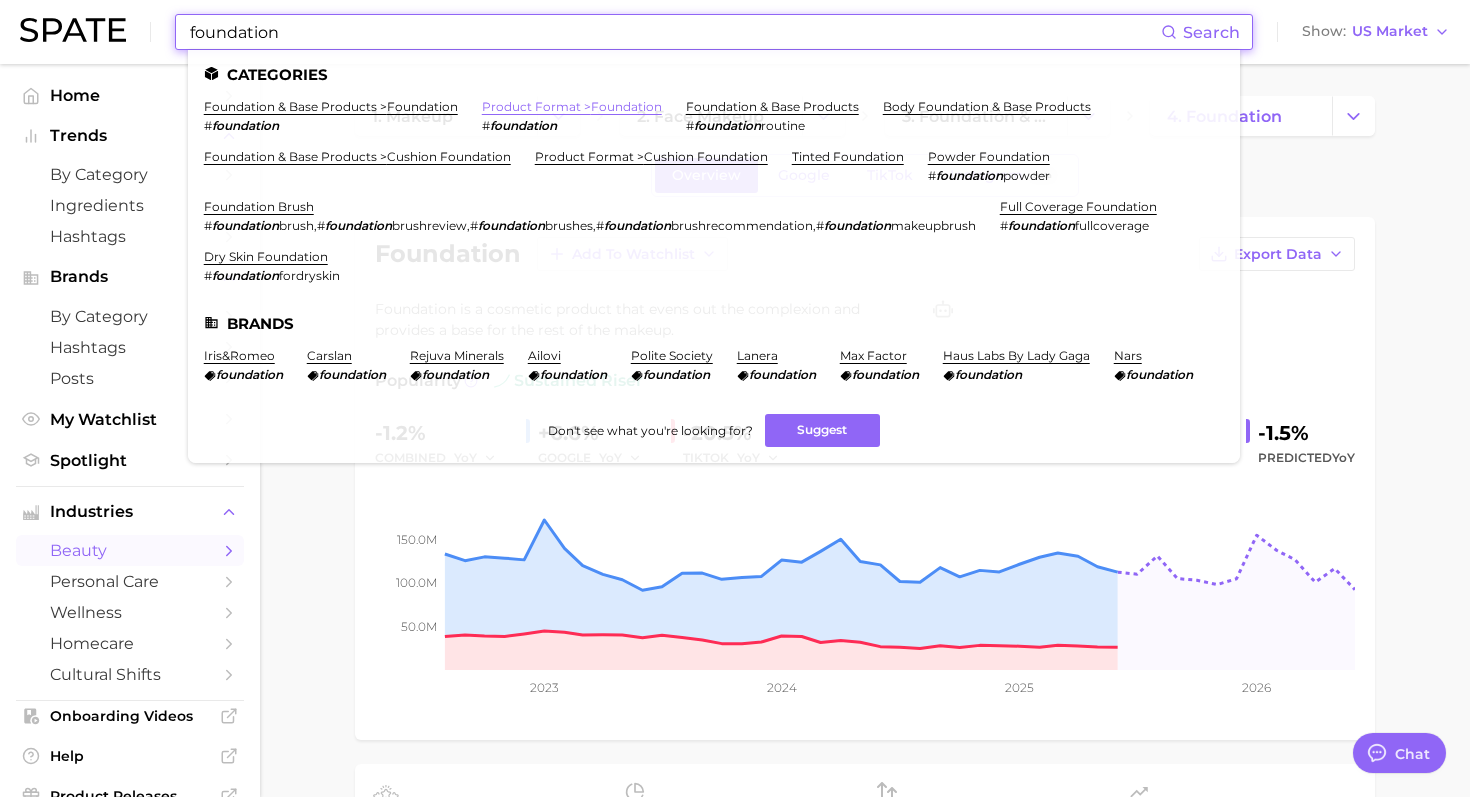 type on "foundation" 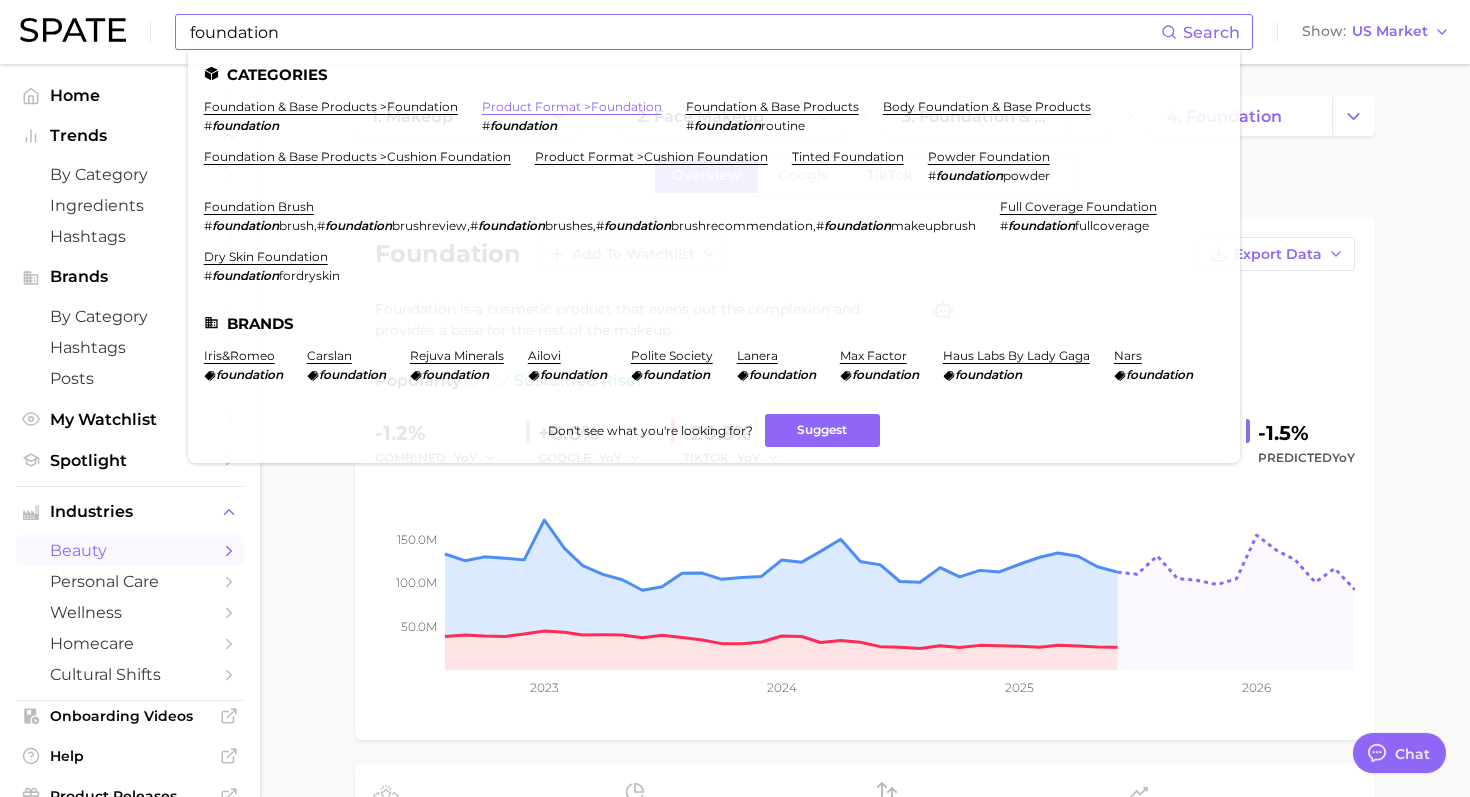 click on "product format >  foundation" at bounding box center [572, 106] 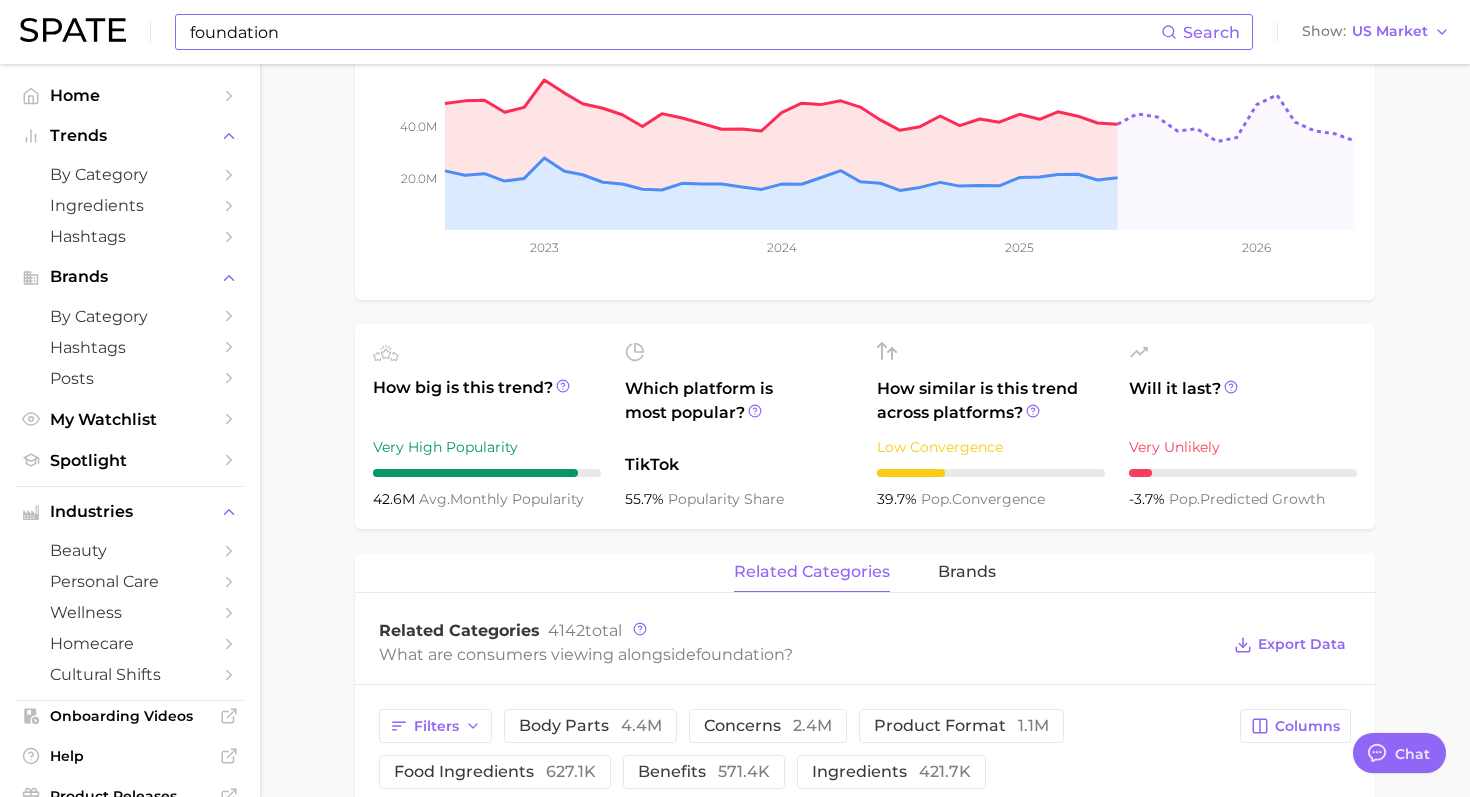 scroll, scrollTop: 750, scrollLeft: 0, axis: vertical 